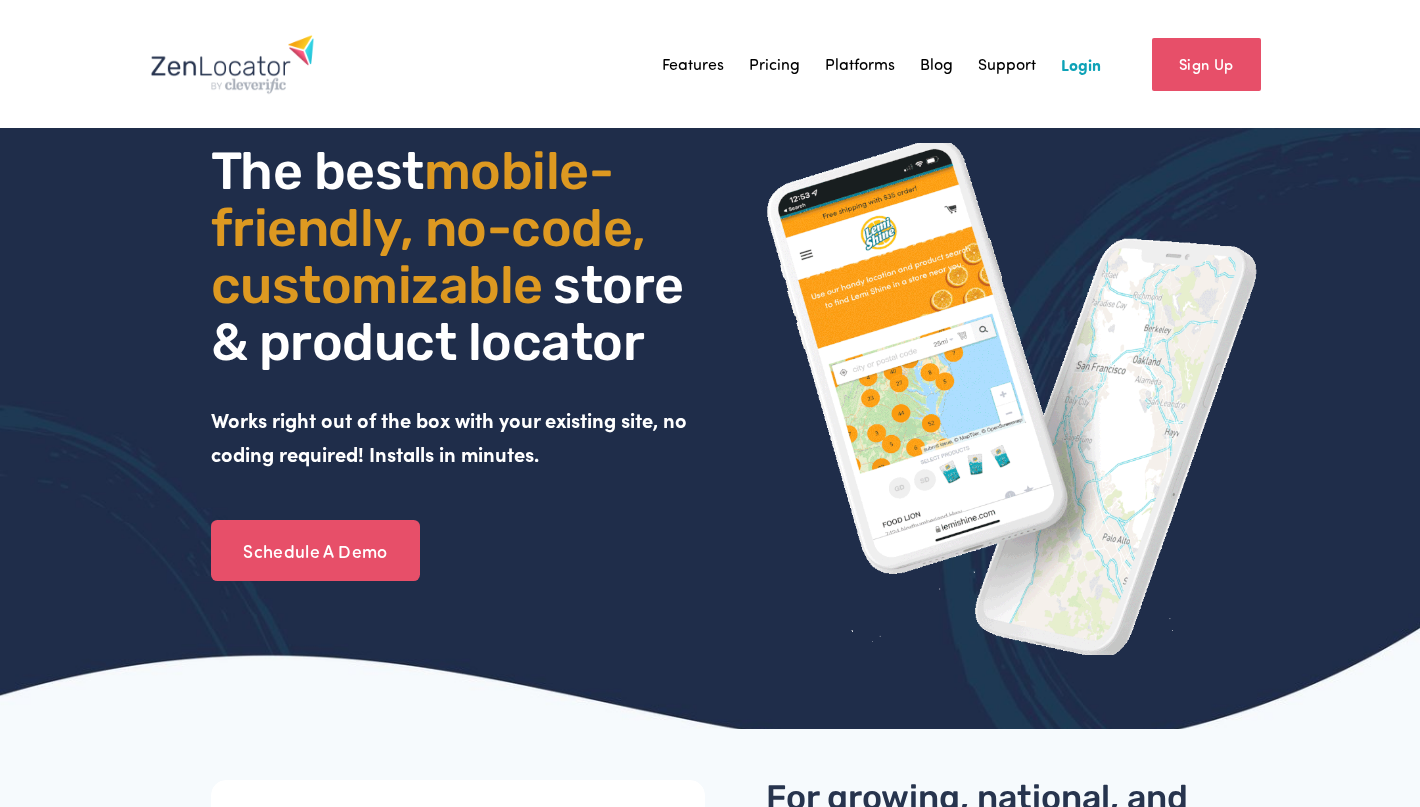 scroll, scrollTop: 0, scrollLeft: 0, axis: both 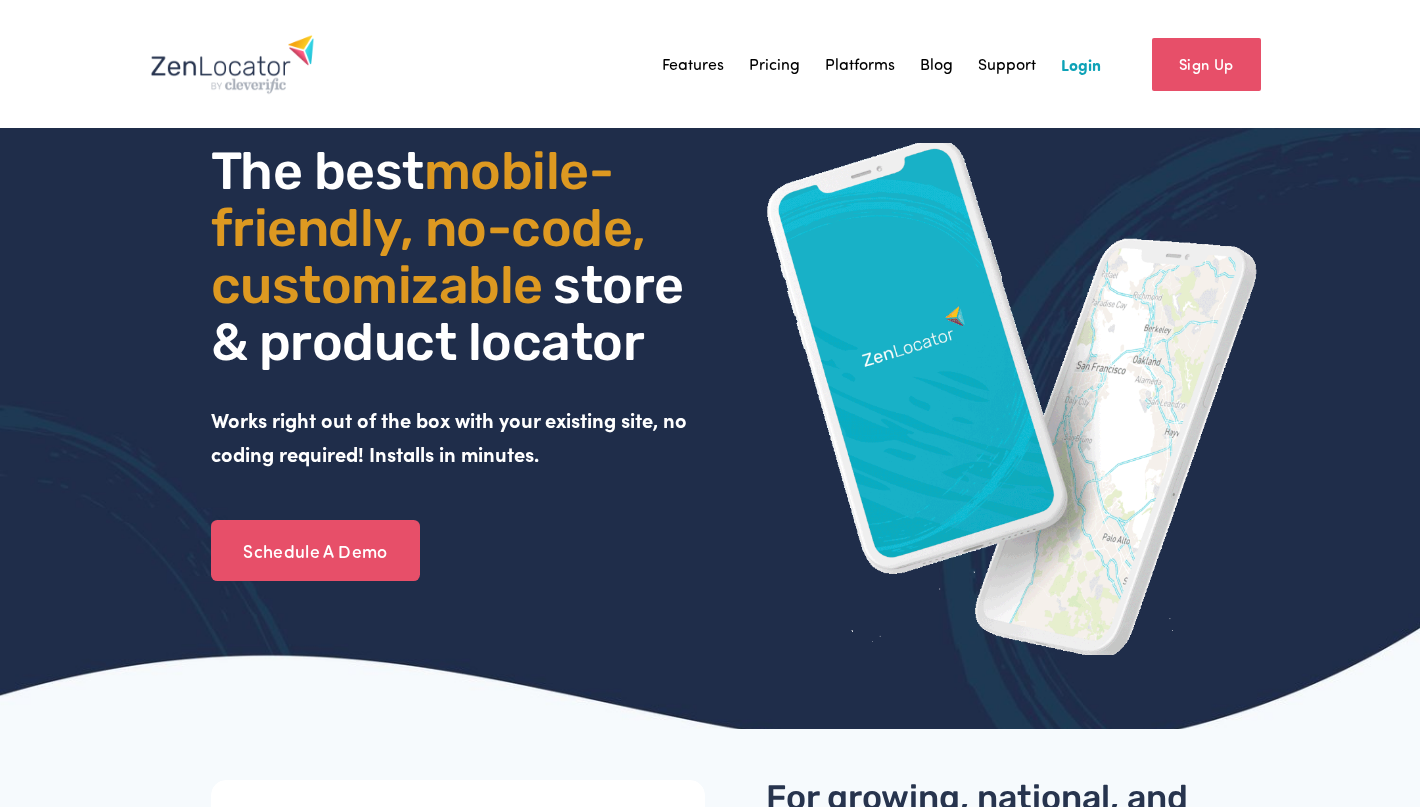 click on "Login" at bounding box center [1081, 64] 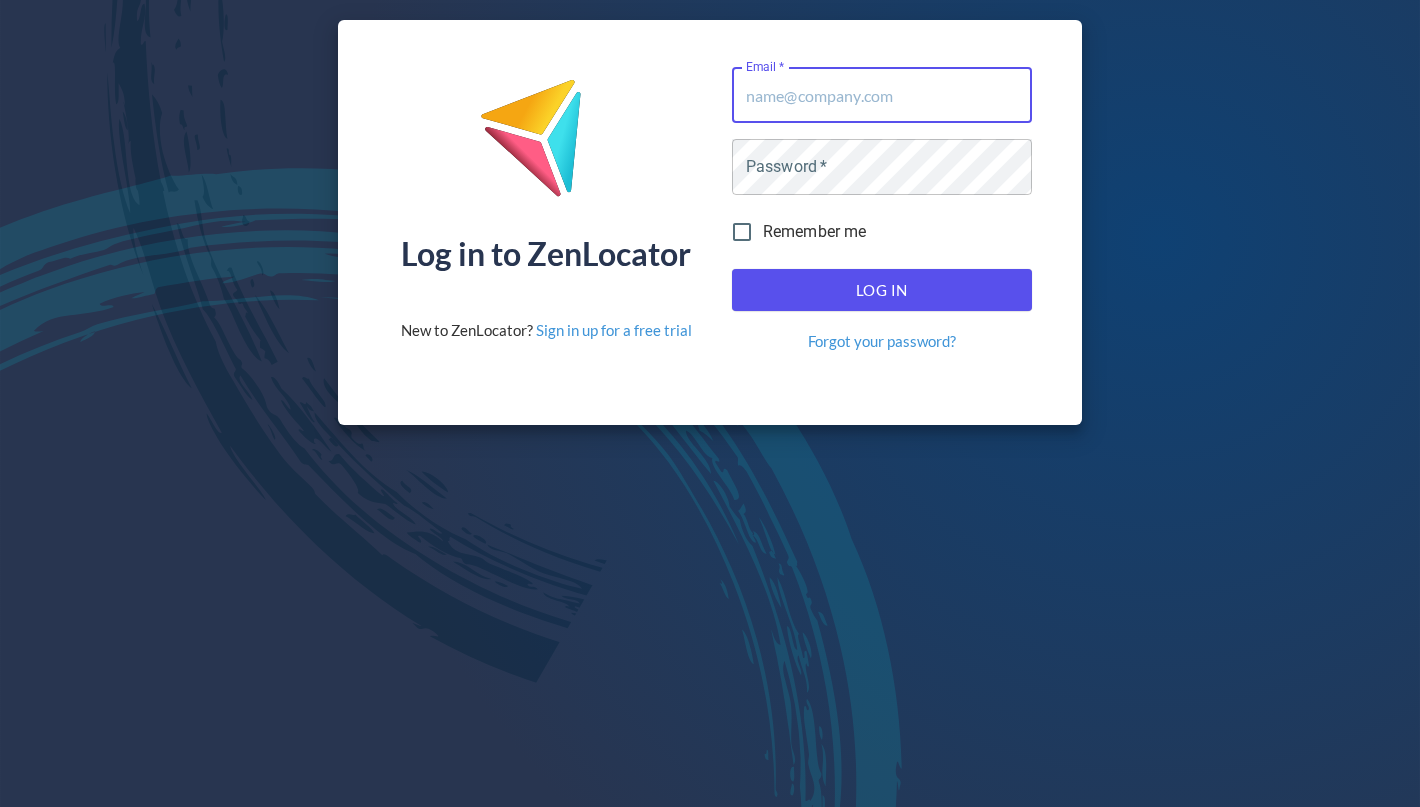 scroll, scrollTop: 0, scrollLeft: 0, axis: both 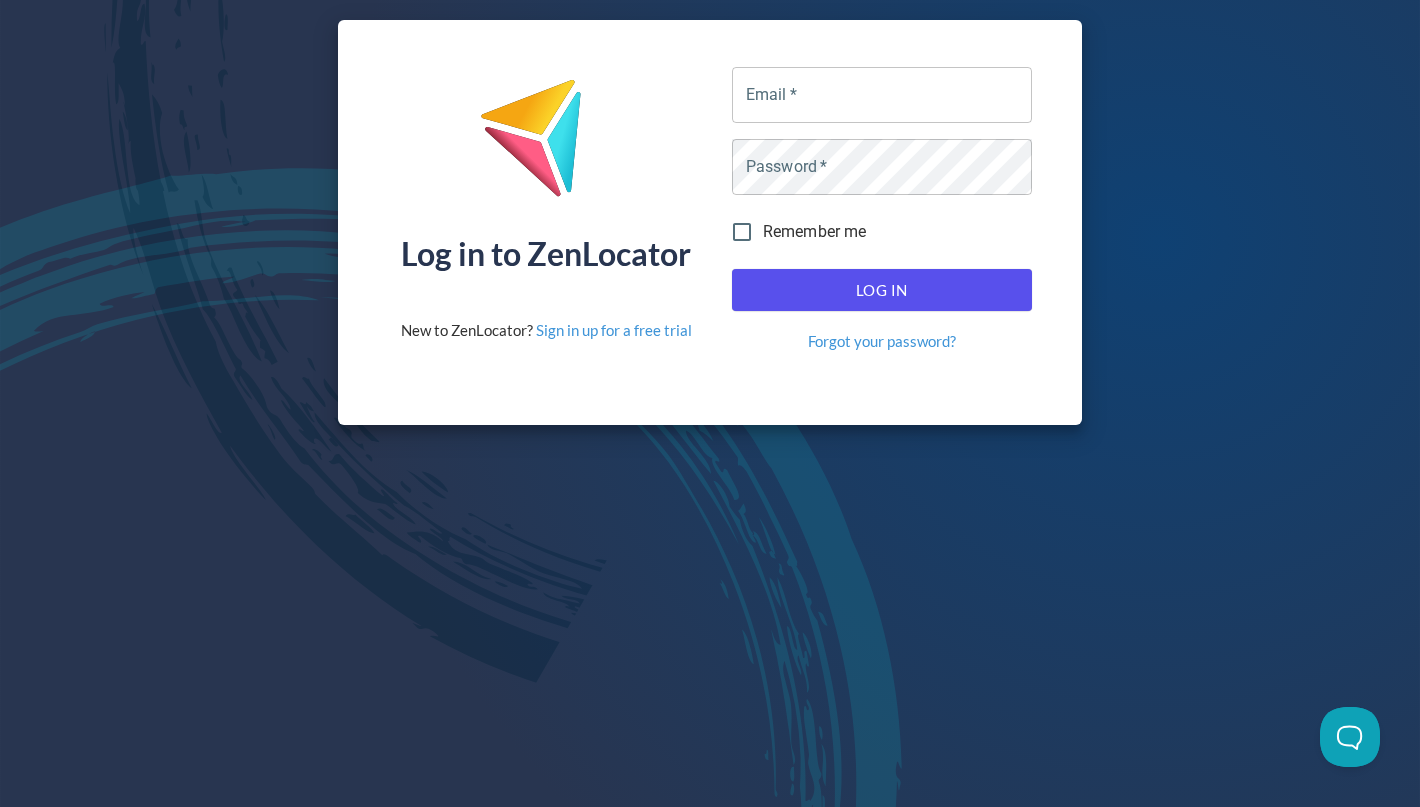 type on "[PERSON_NAME][EMAIL_ADDRESS][DOMAIN_NAME]" 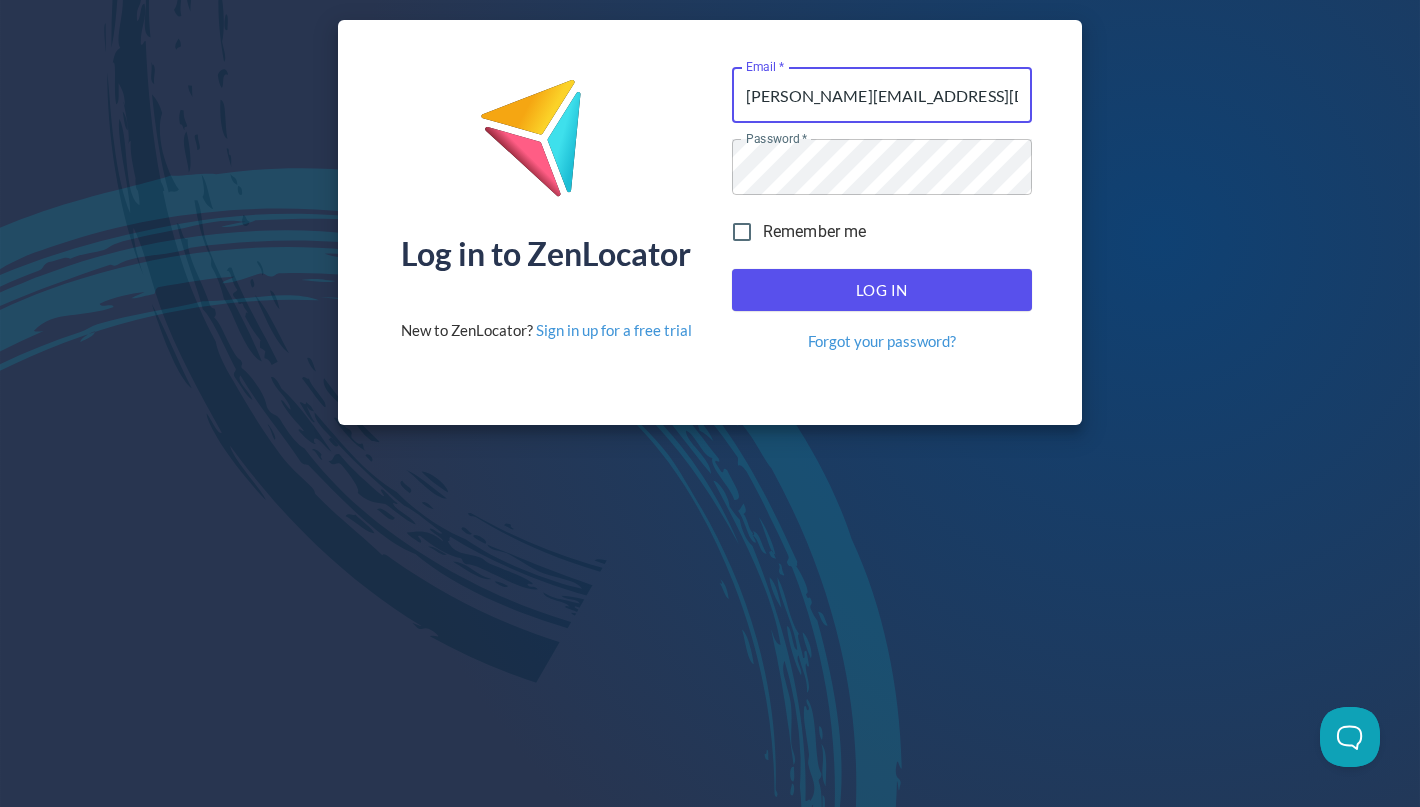 click on "Log In" at bounding box center [882, 290] 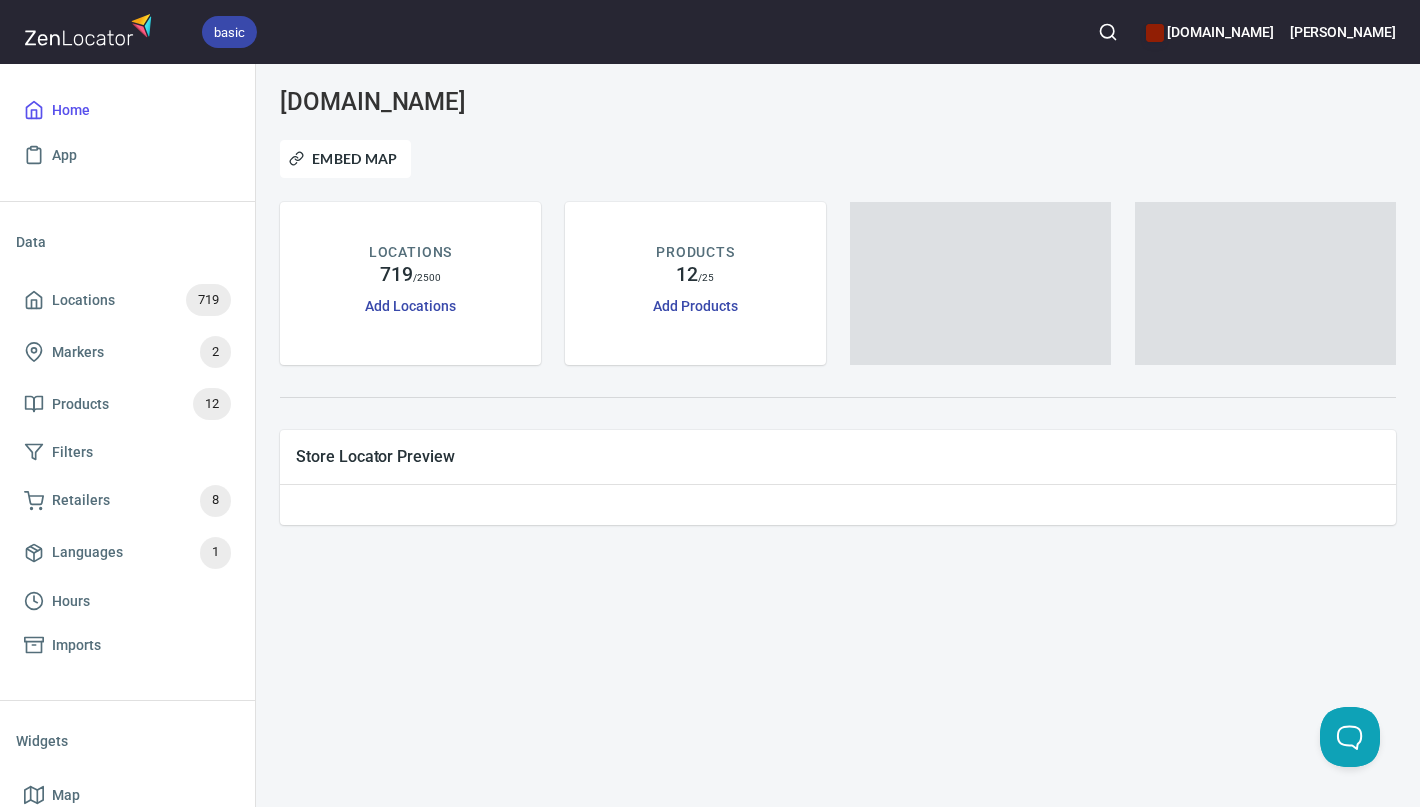scroll, scrollTop: 0, scrollLeft: 0, axis: both 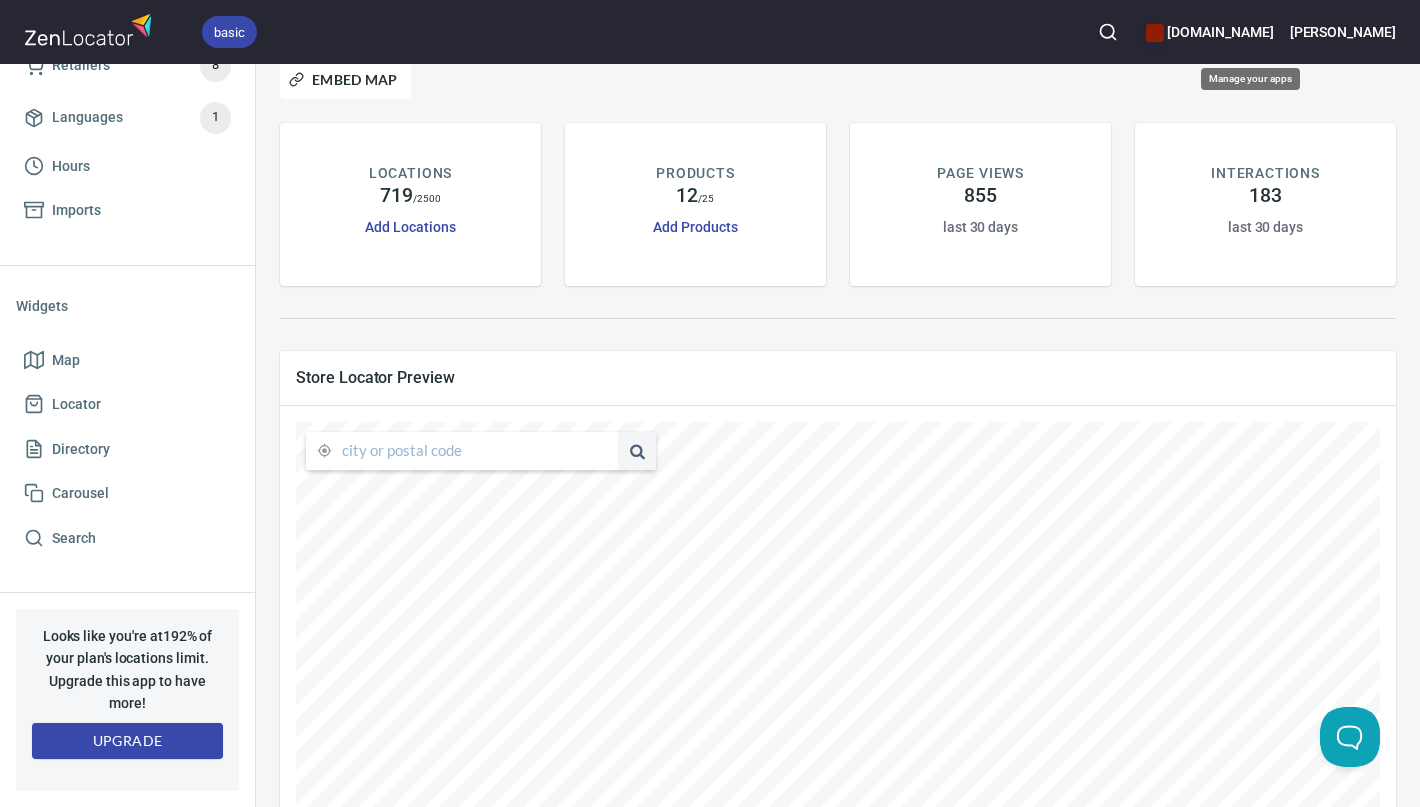 click on "[DOMAIN_NAME]" at bounding box center (1209, 32) 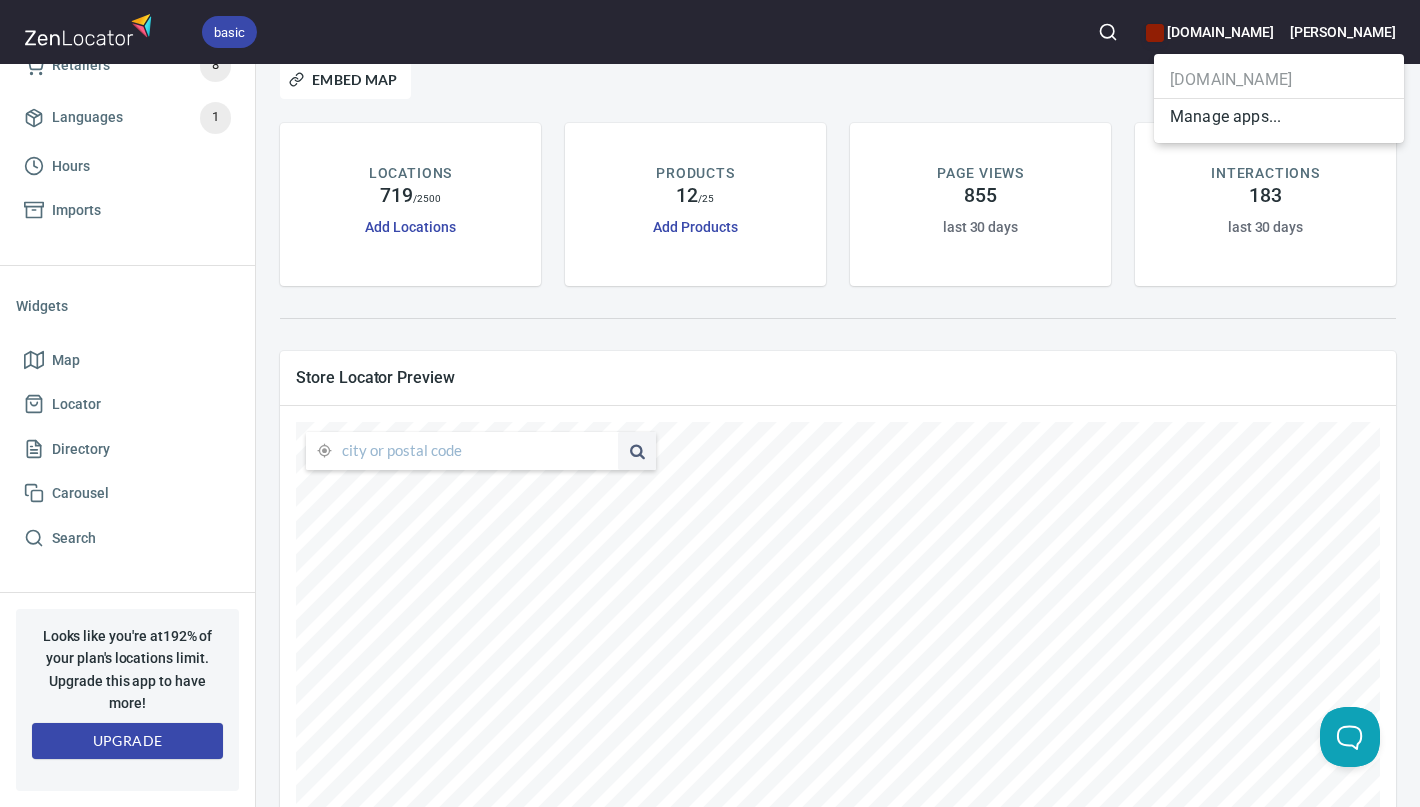 click on "Manage apps..." at bounding box center (1279, 117) 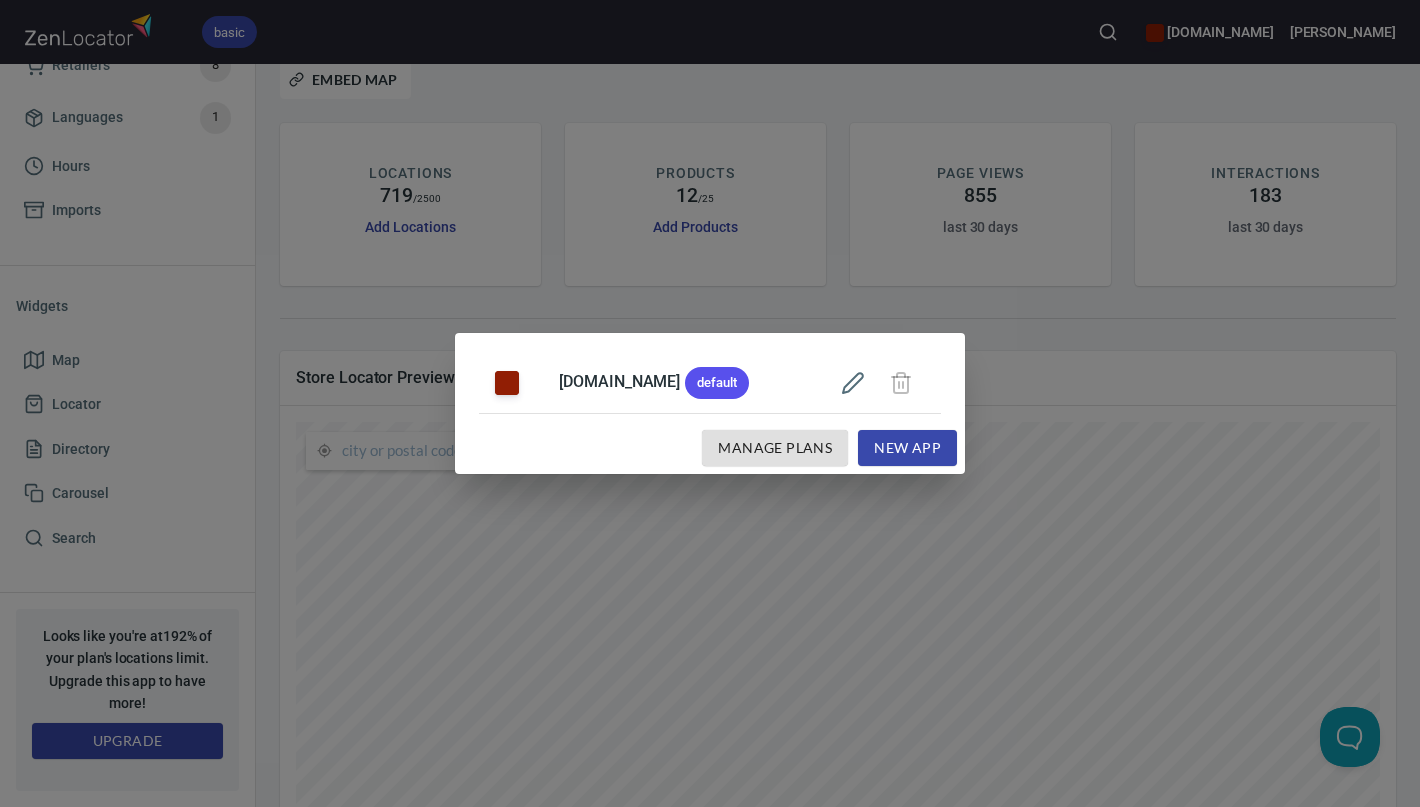 click 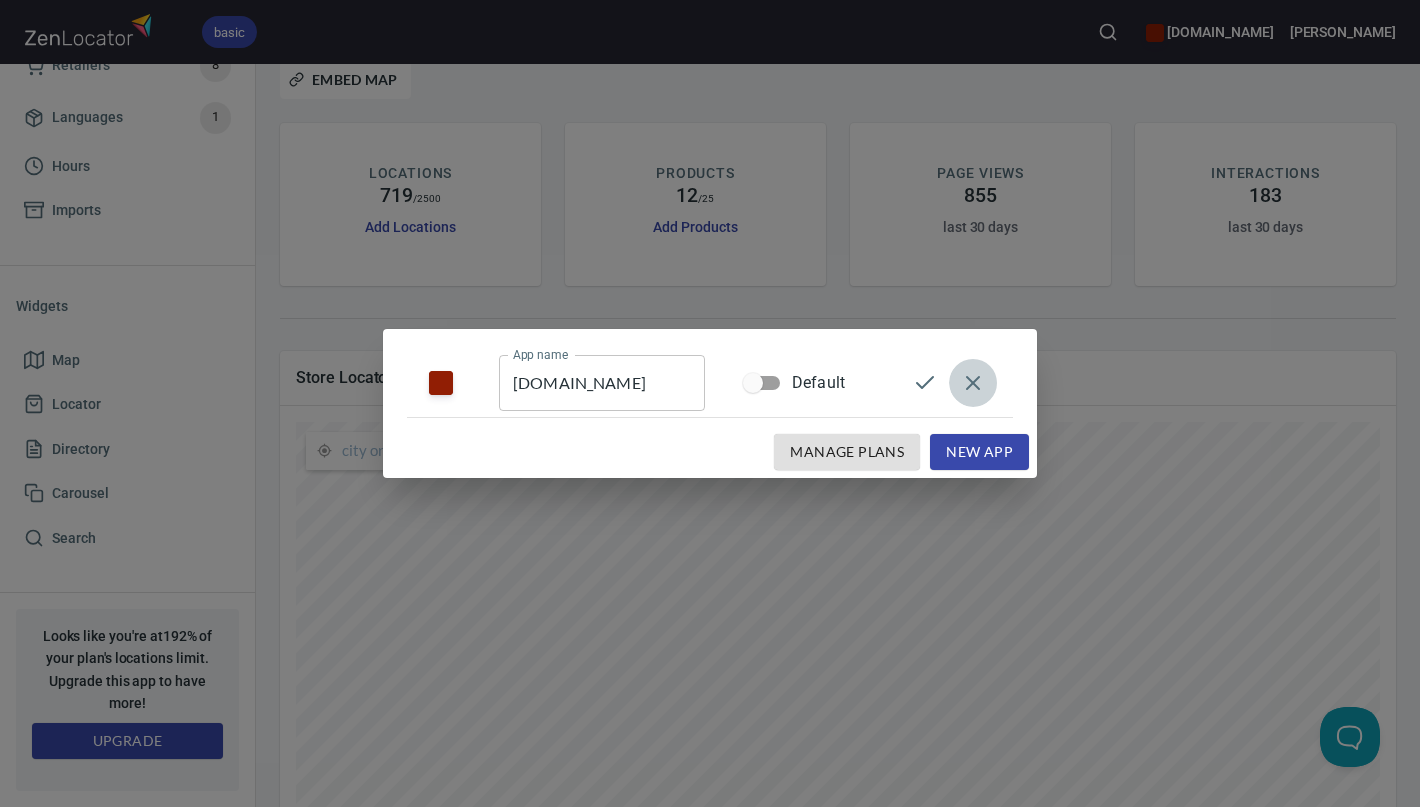 click 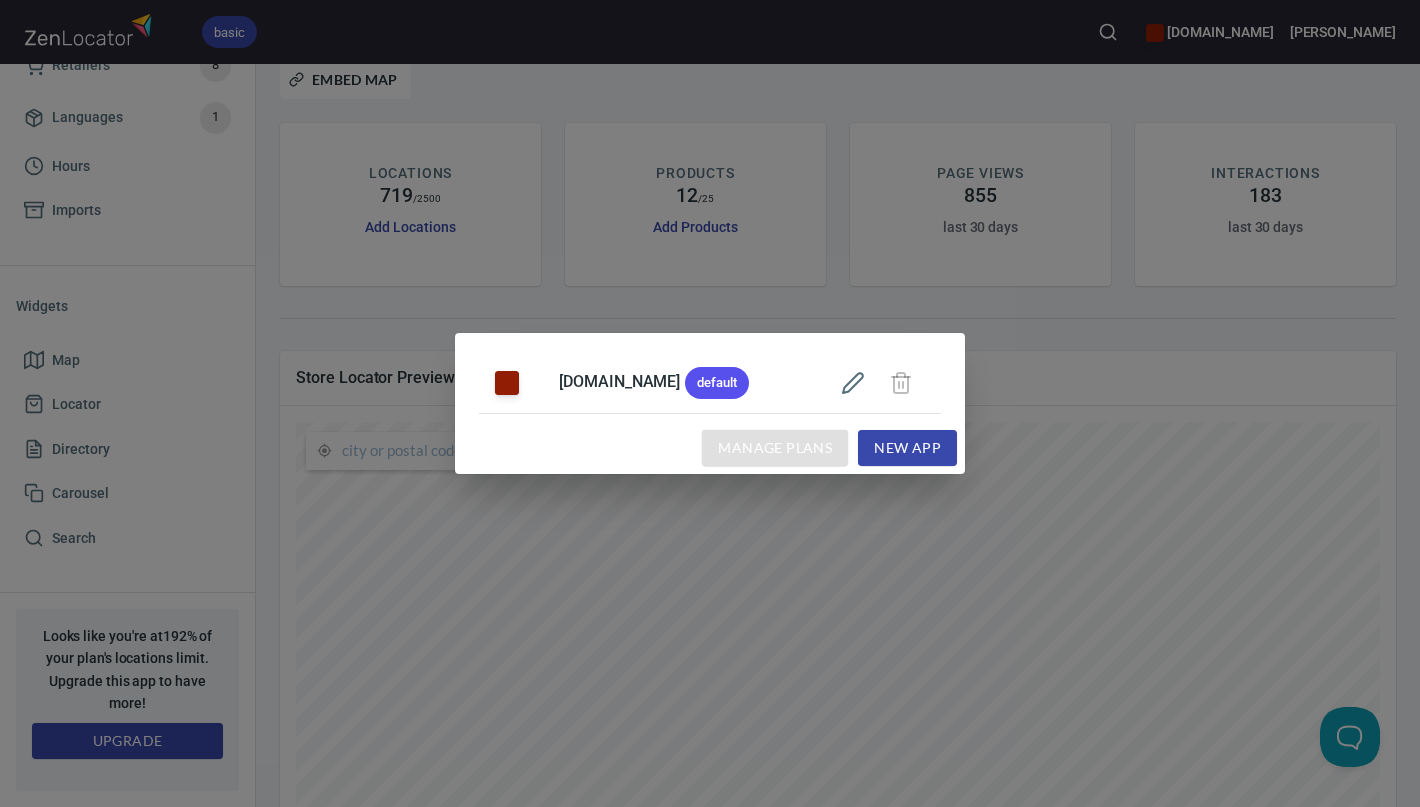 click on "Manage Plans" at bounding box center (775, 448) 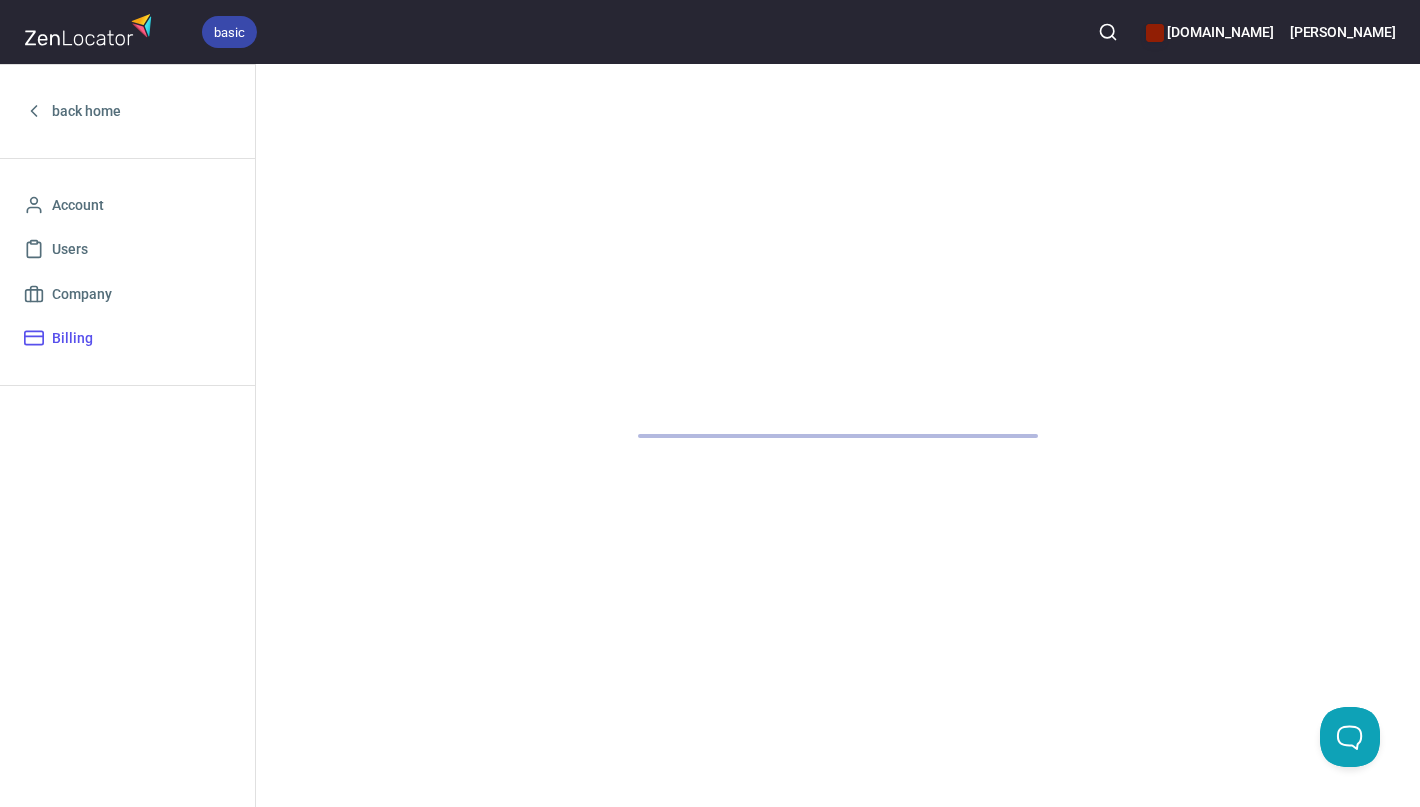 scroll, scrollTop: 0, scrollLeft: 0, axis: both 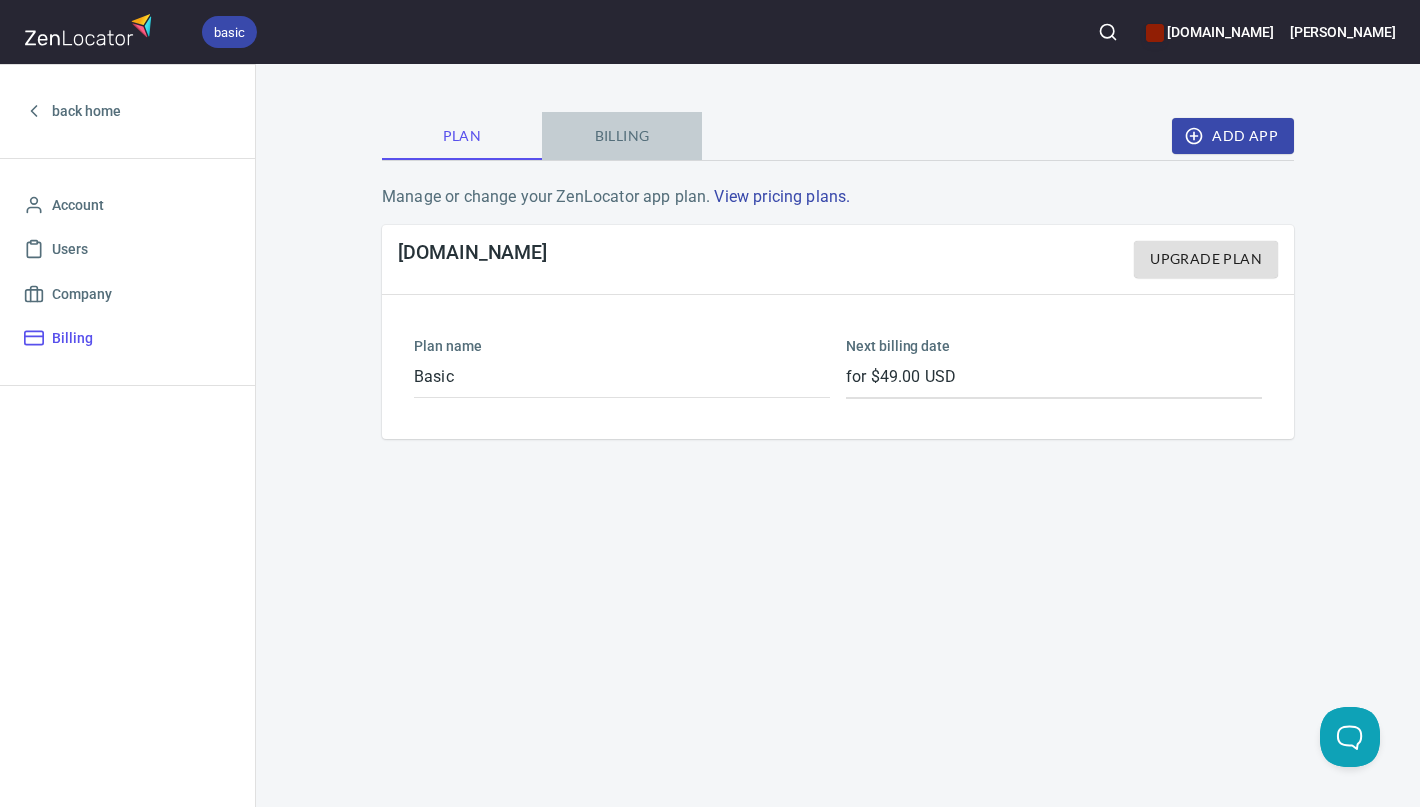 click on "Billing" at bounding box center [622, 136] 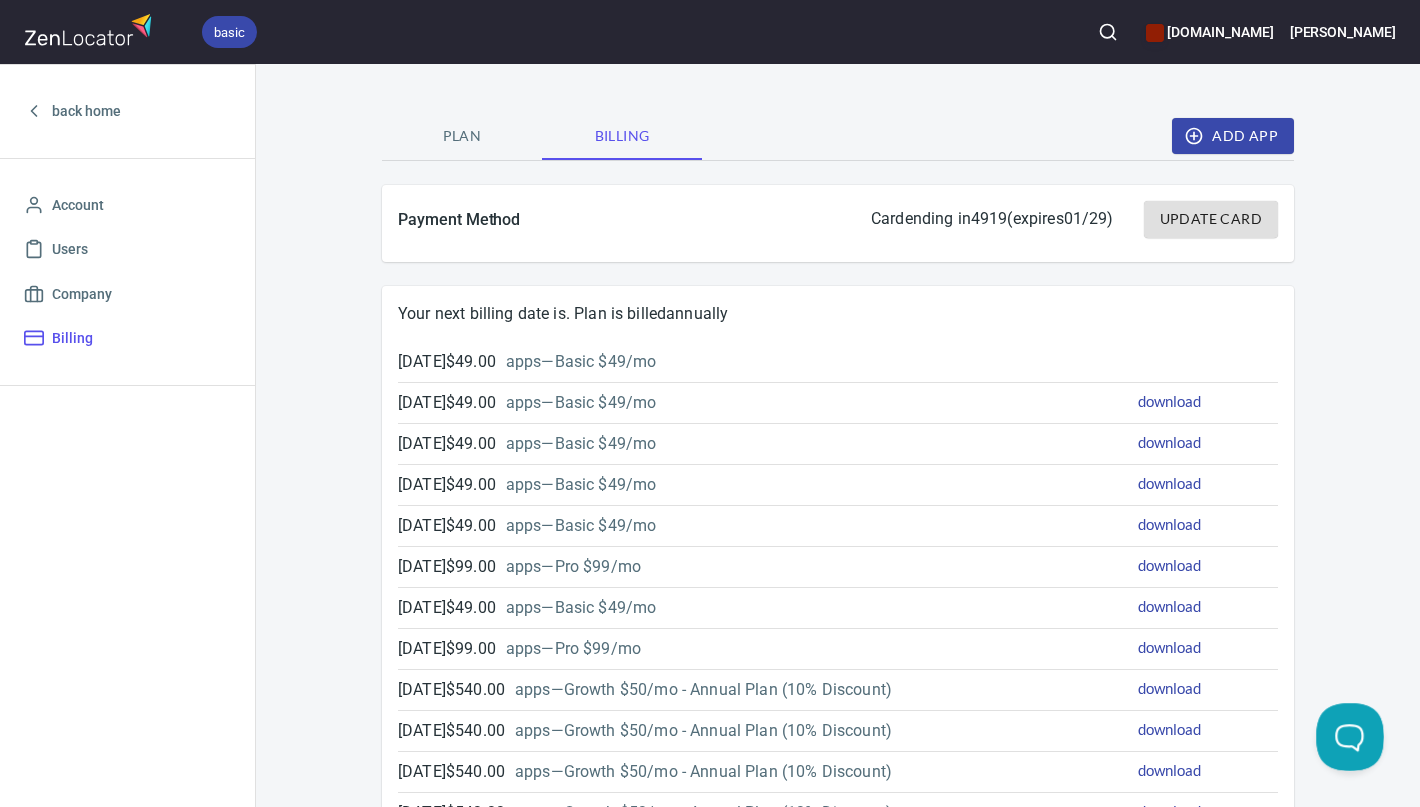 click at bounding box center [1346, 733] 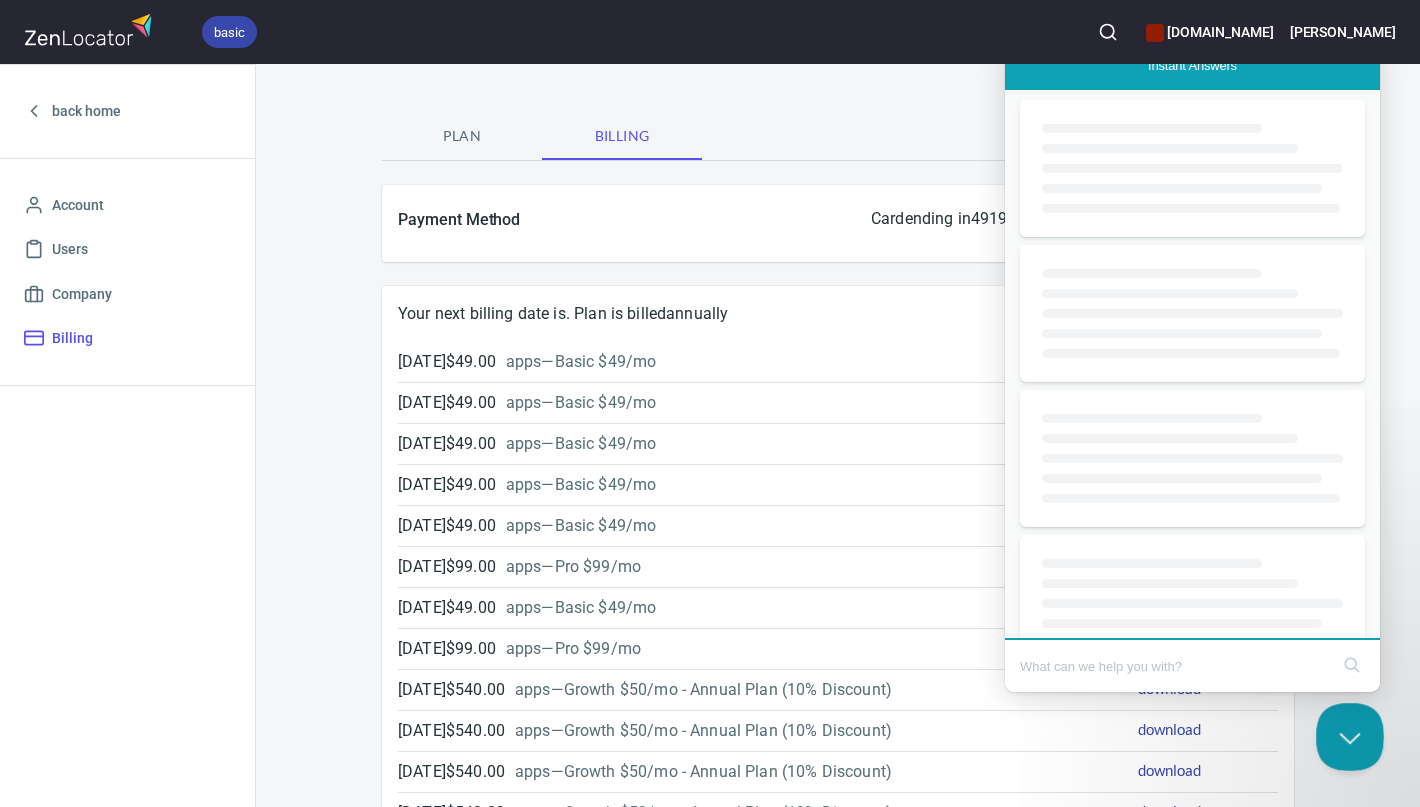 scroll, scrollTop: 0, scrollLeft: 0, axis: both 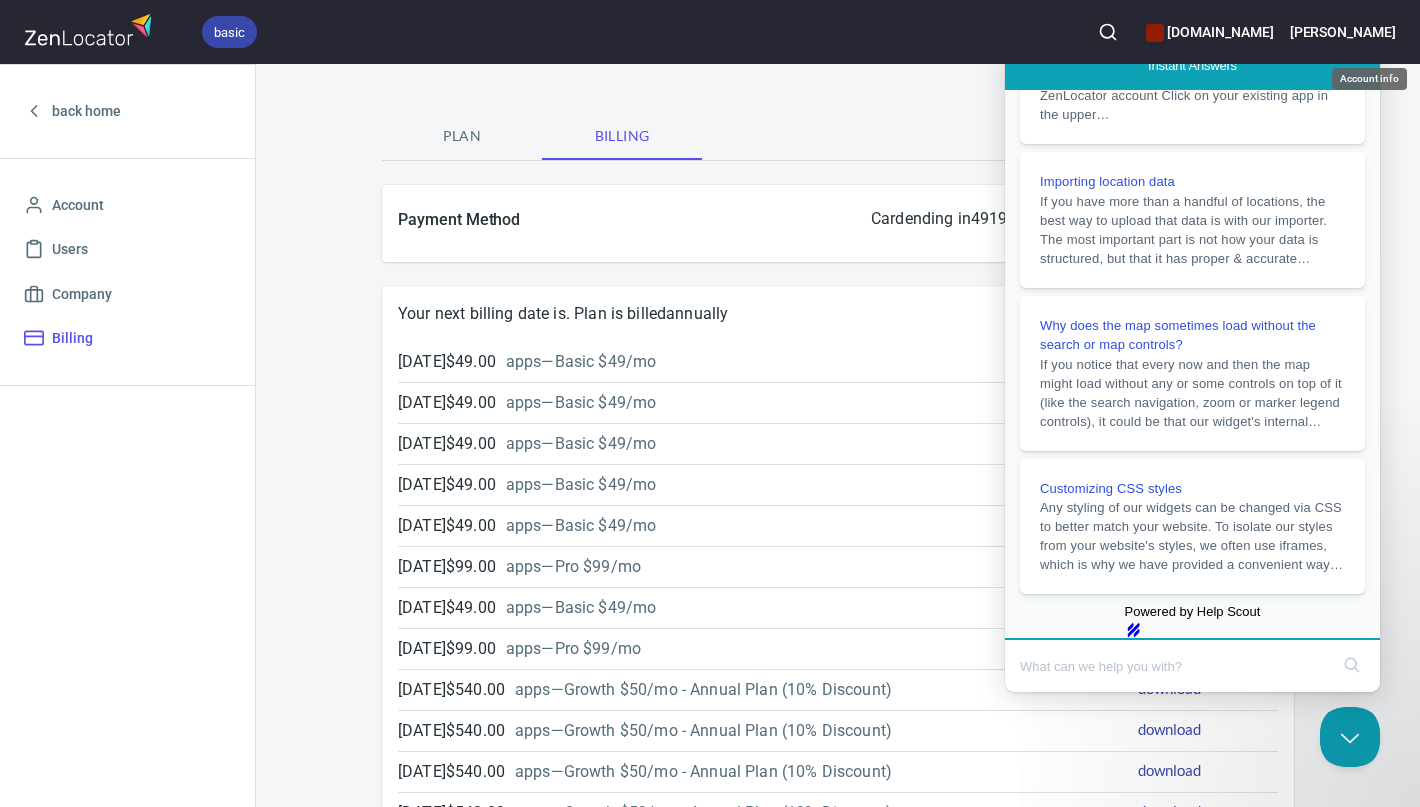 click on "[PERSON_NAME]" at bounding box center [1343, 32] 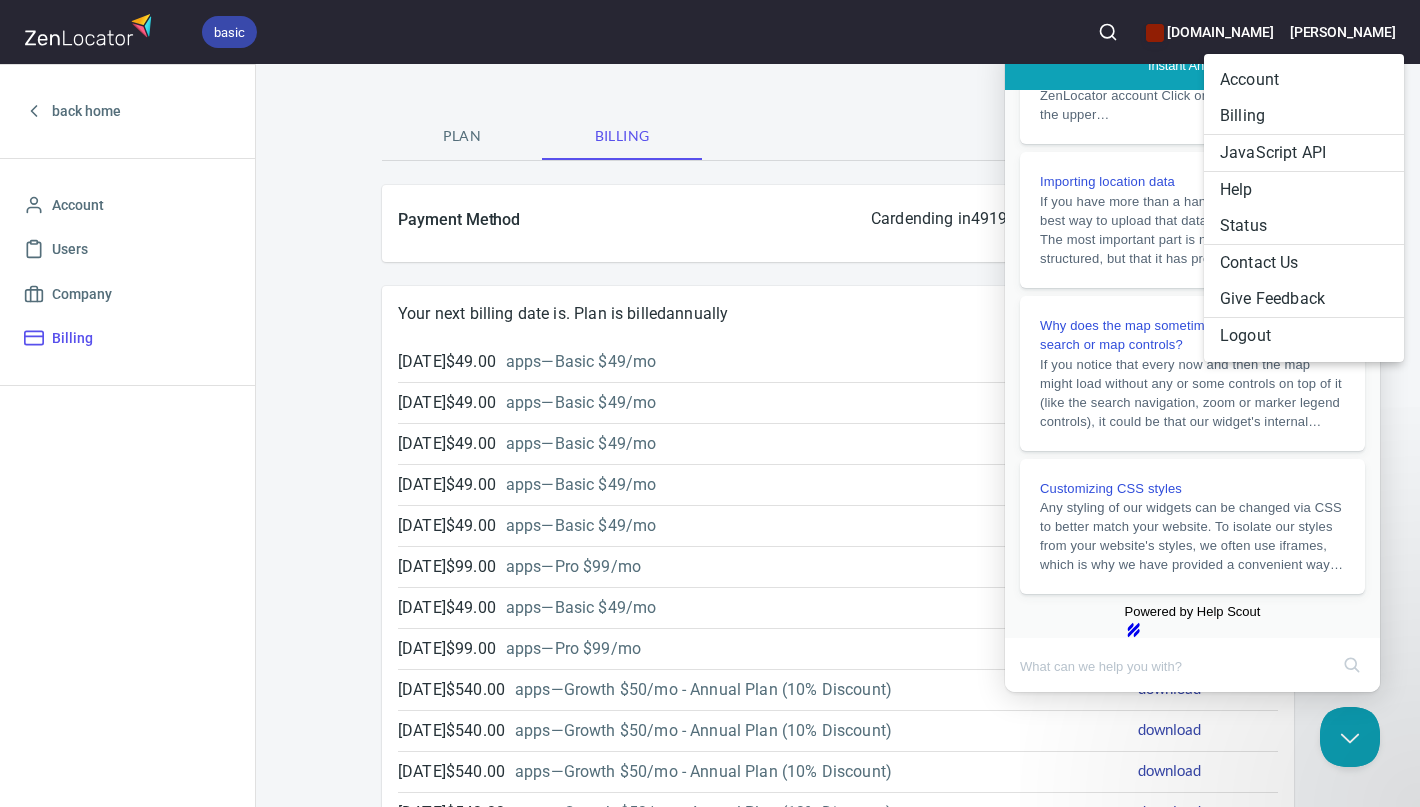 click at bounding box center [710, 403] 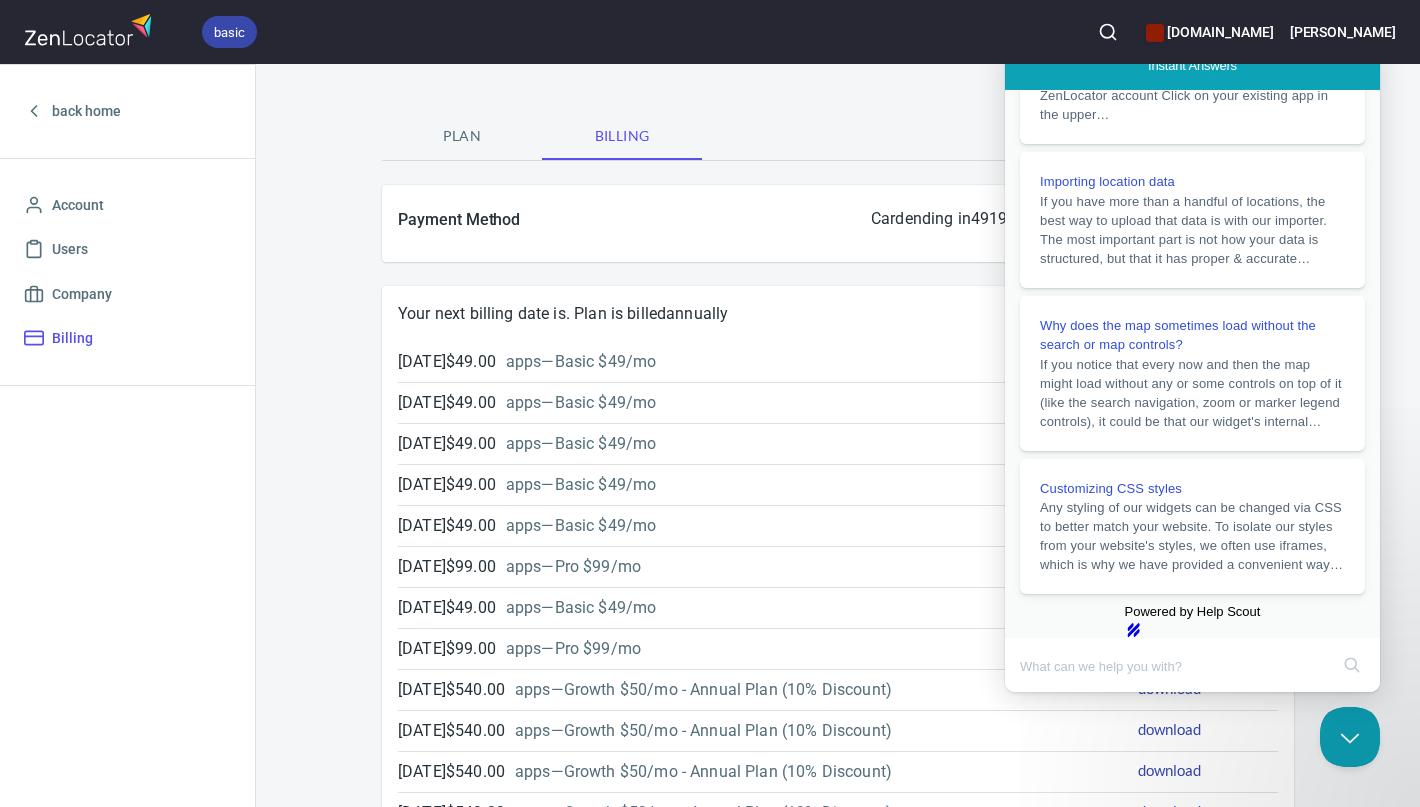 click at bounding box center [1174, 666] 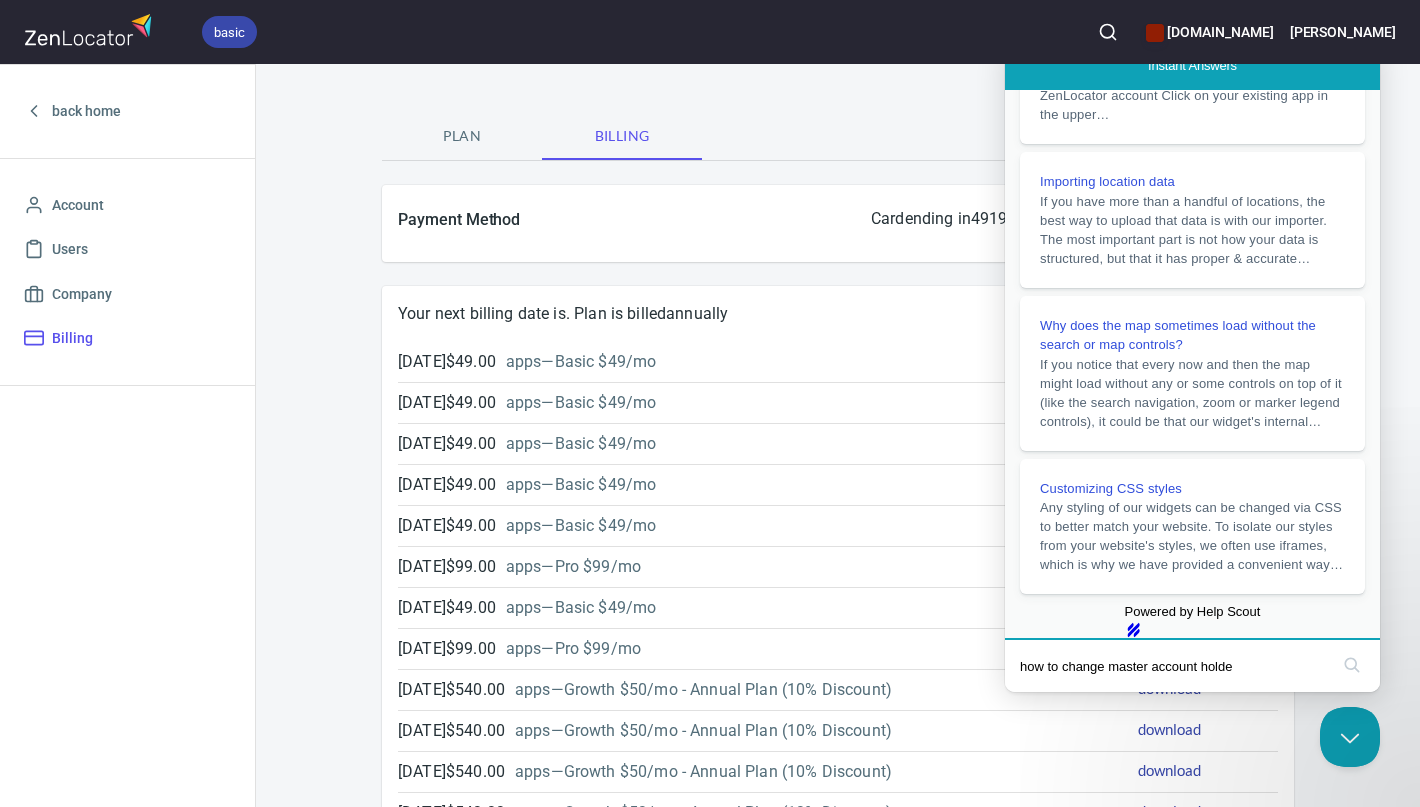 type on "how to change master account holder" 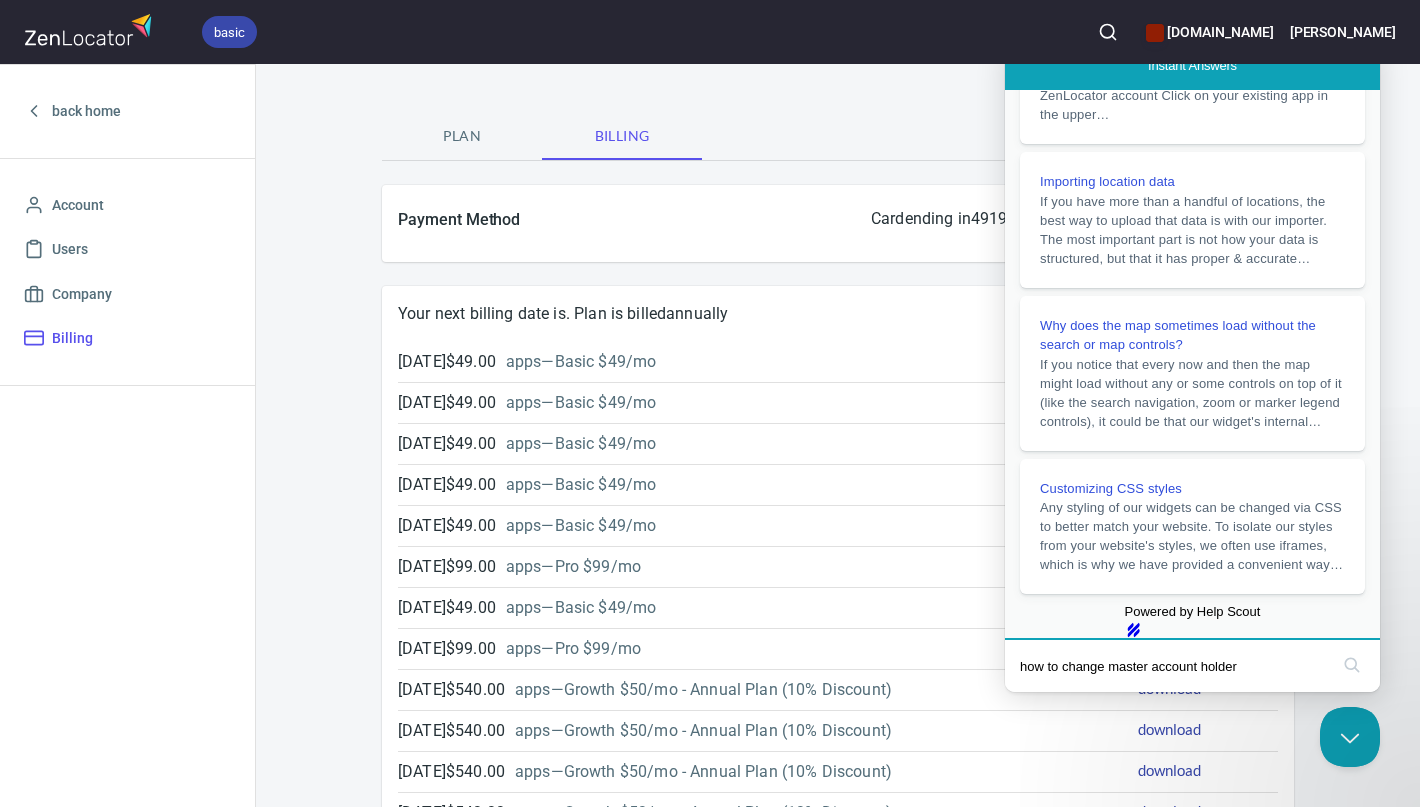 click on "search" at bounding box center (1352, 665) 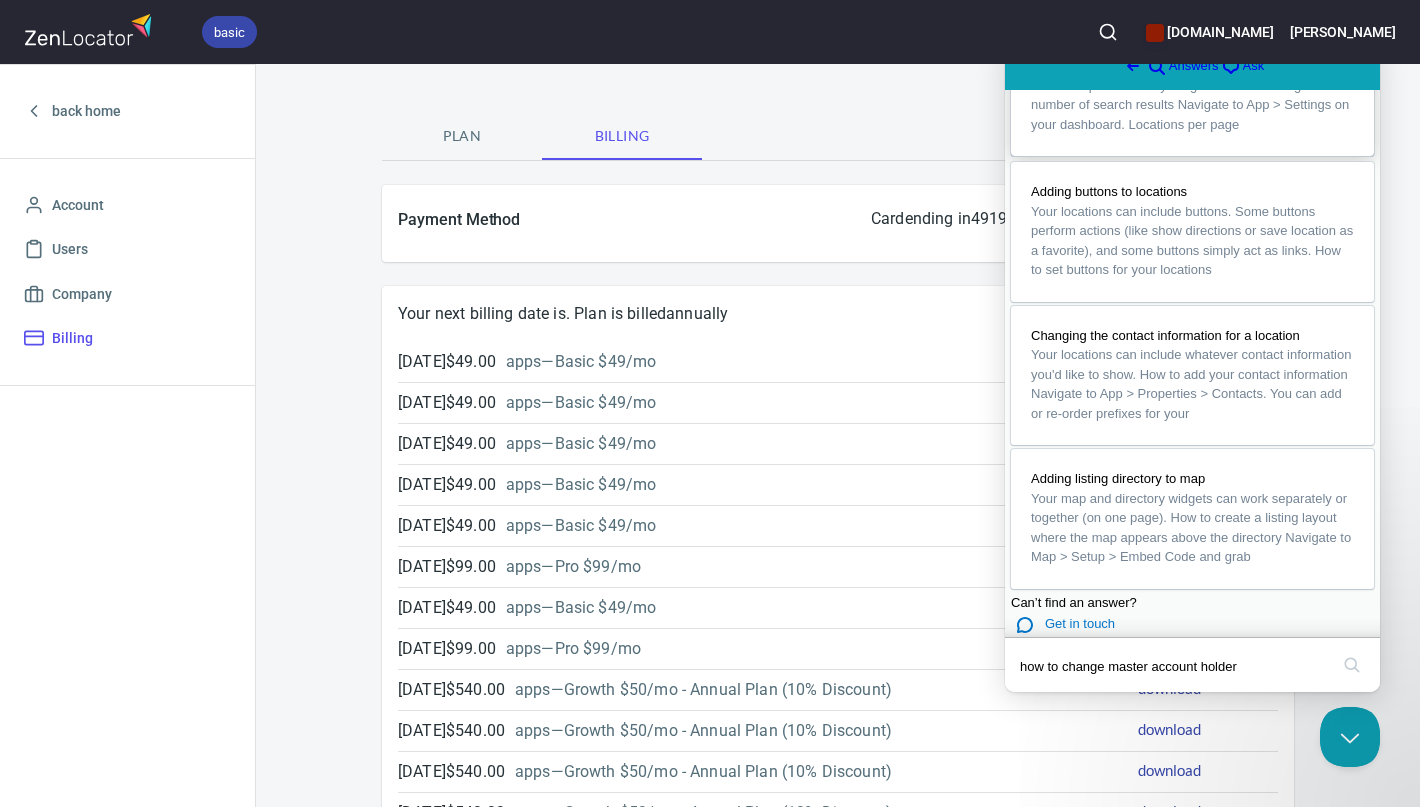scroll, scrollTop: 1271, scrollLeft: 0, axis: vertical 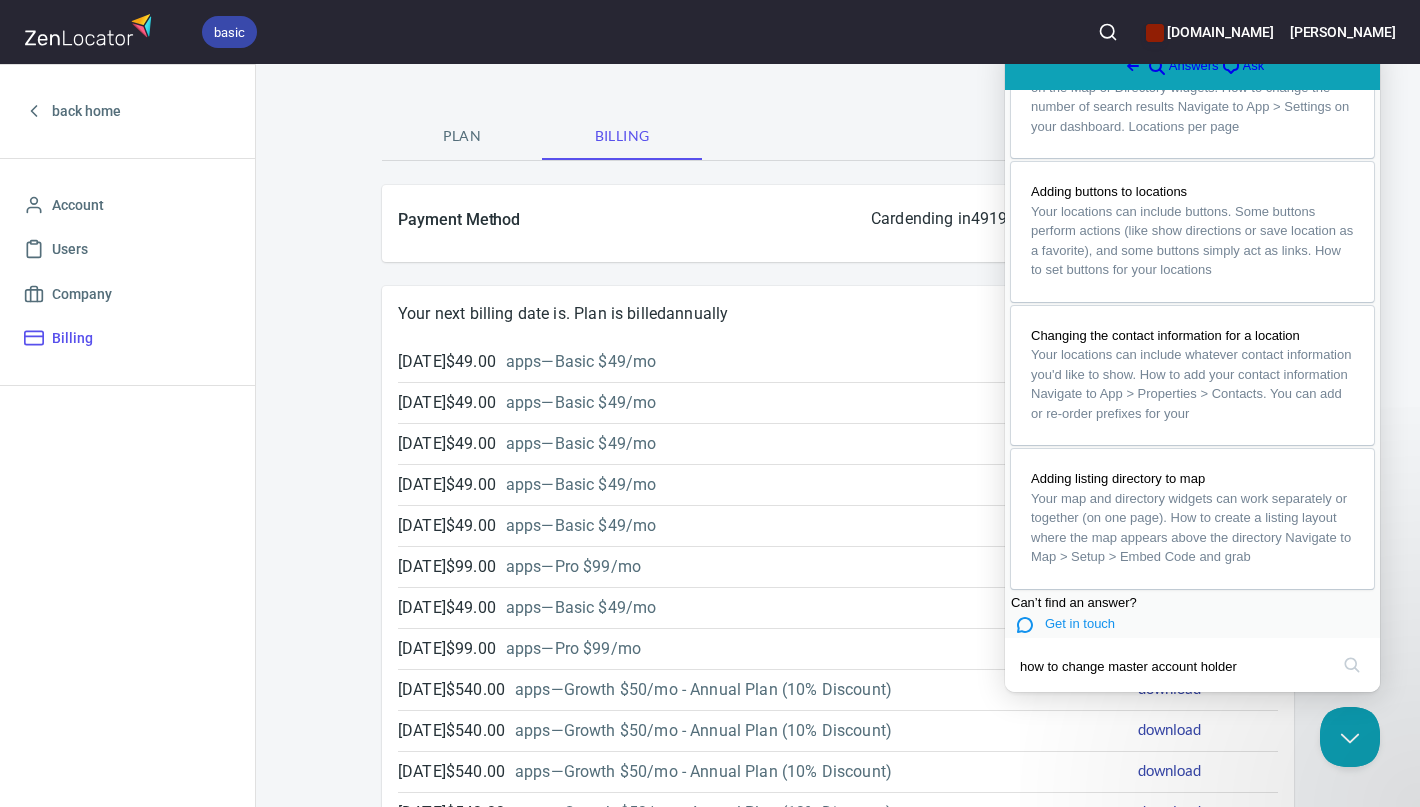 click on "Get in touch" at bounding box center (1080, 623) 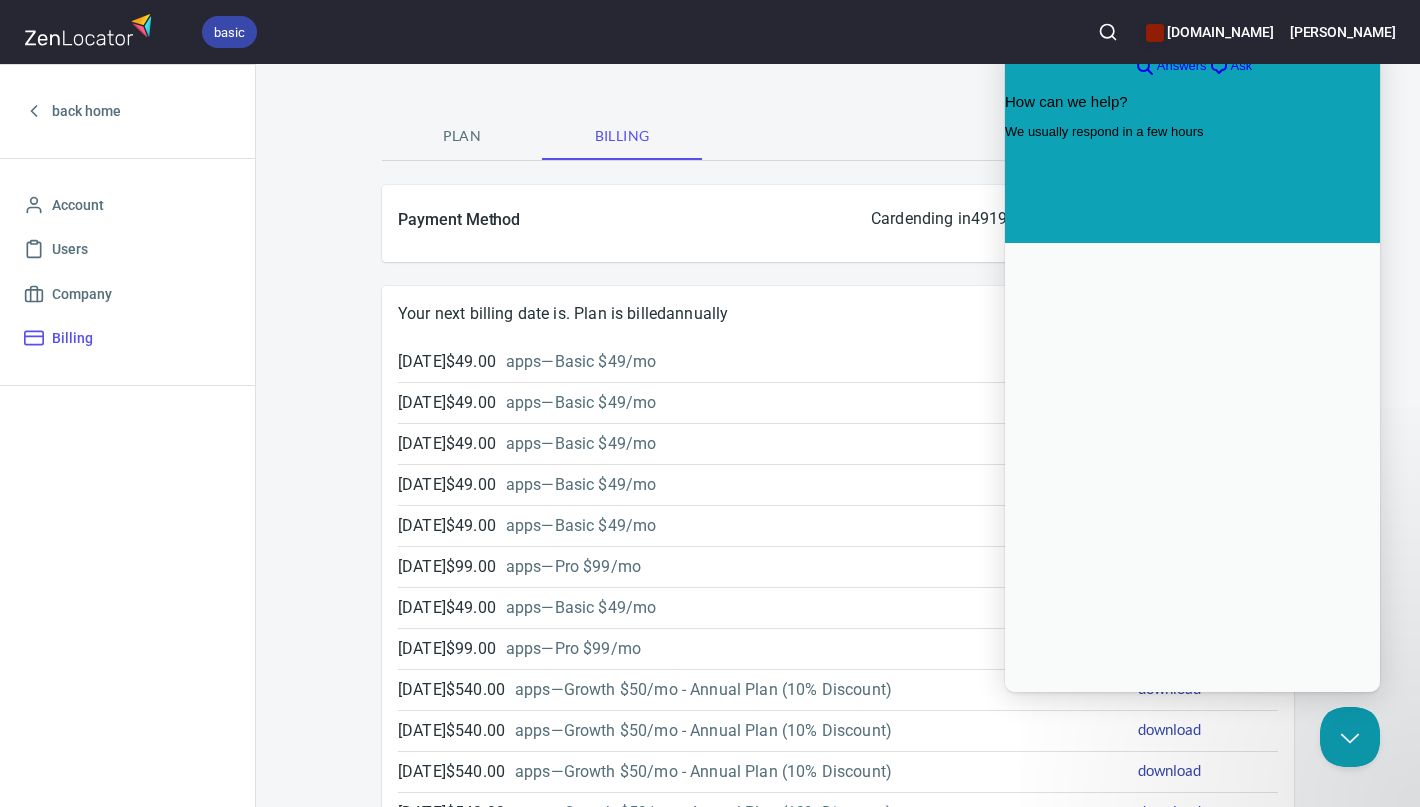 scroll, scrollTop: 0, scrollLeft: 0, axis: both 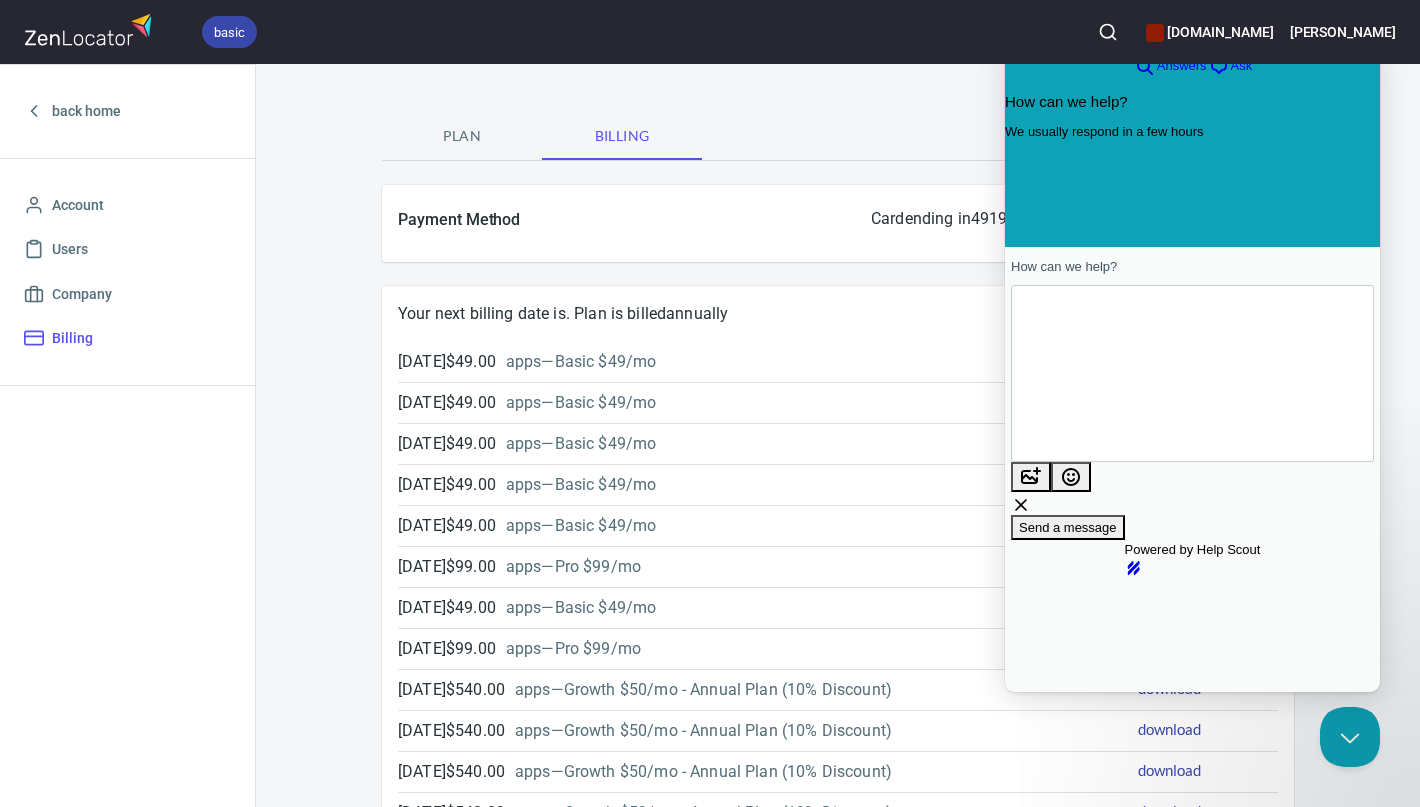 click on "We have switched owners on the account and need to switch who the main account holder is. I can't currently see the other account holder but he can see me. How do we transfer owndership completly?" at bounding box center (1051, 373) 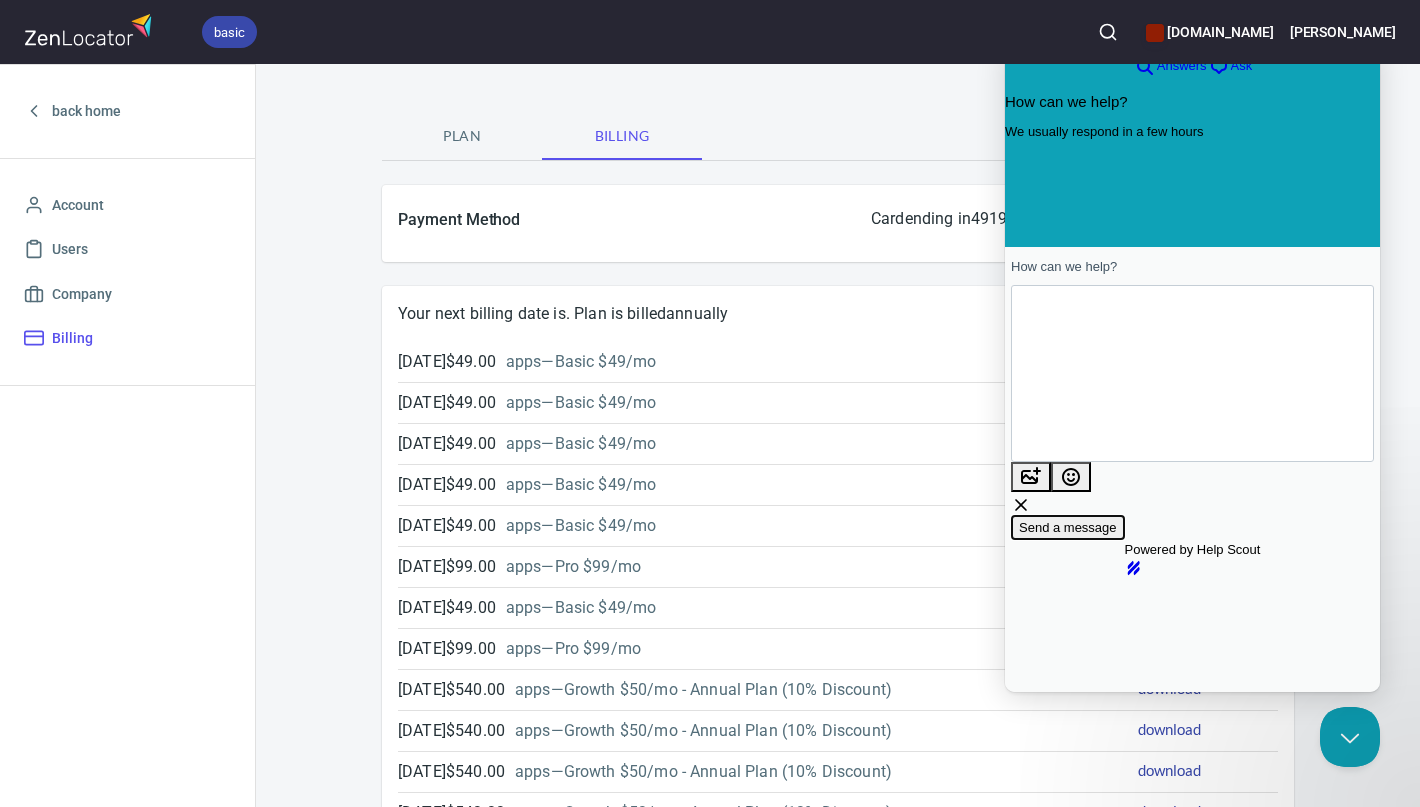 click on "Send a message" at bounding box center (1068, 527) 